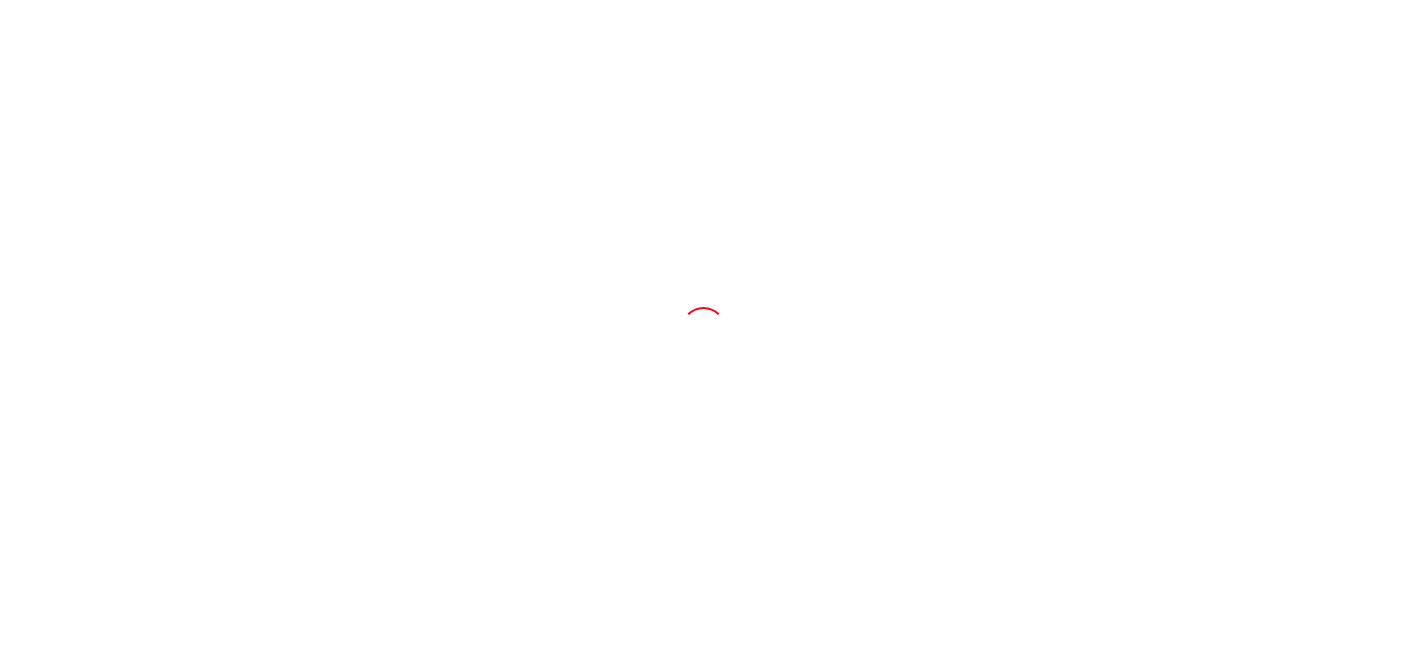 scroll, scrollTop: 0, scrollLeft: 0, axis: both 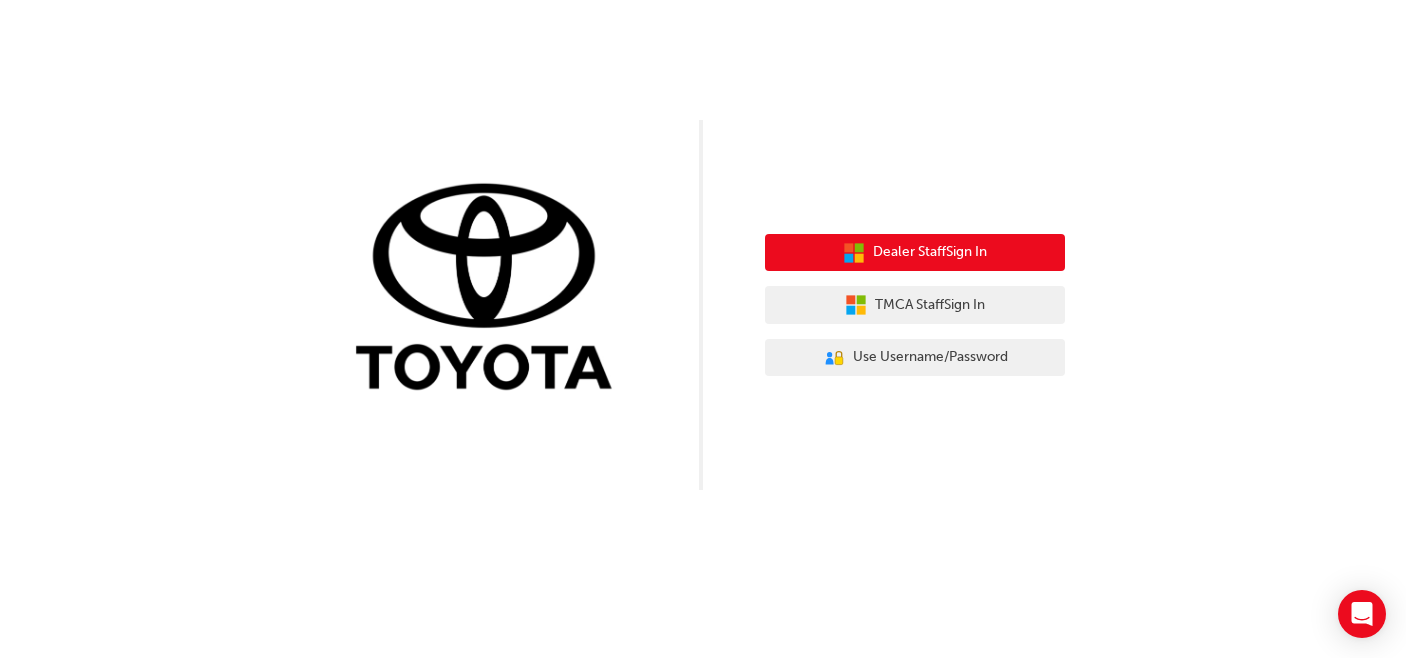 click on "Dealer Staff  Sign In" at bounding box center (915, 253) 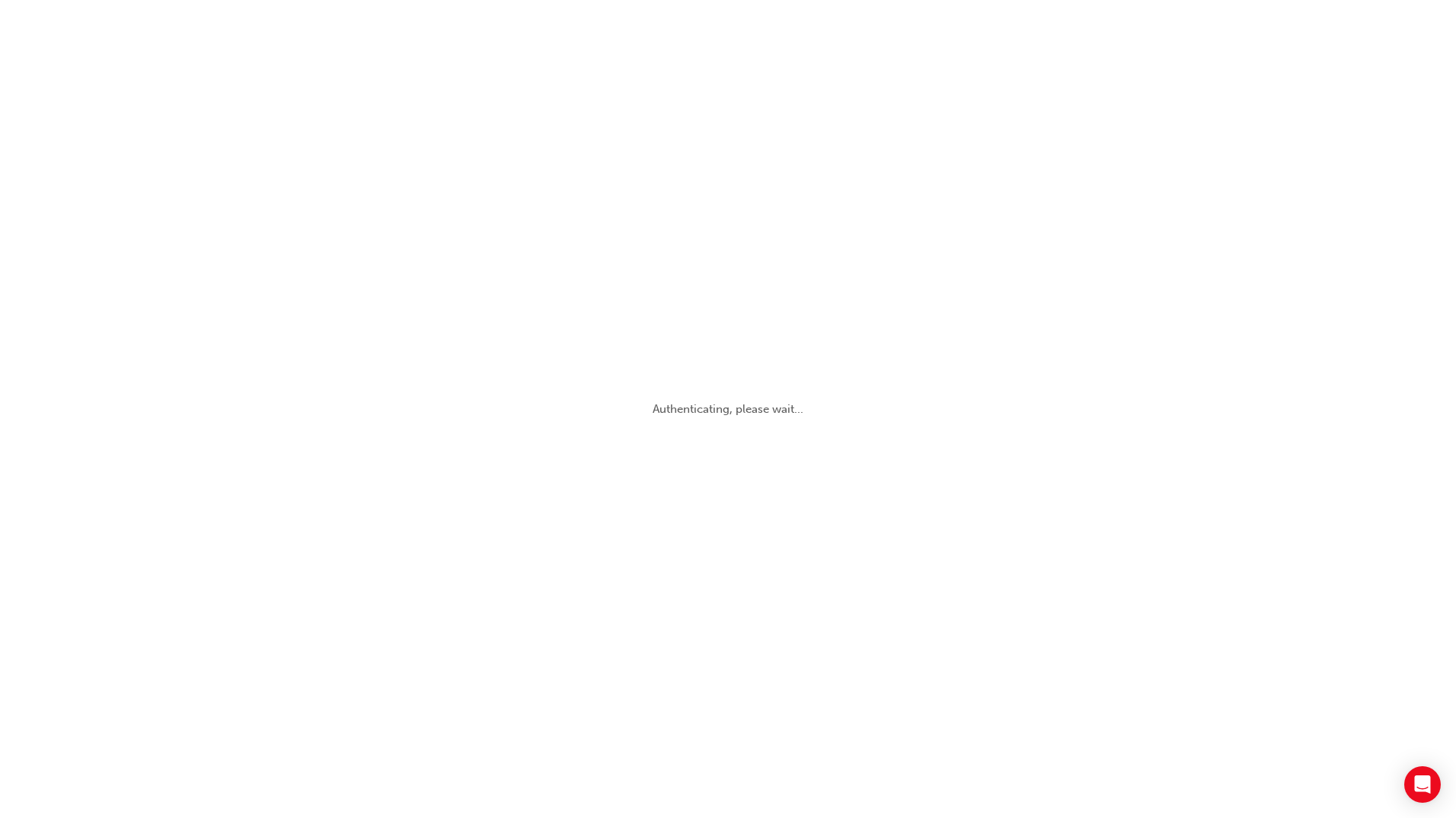 scroll, scrollTop: 0, scrollLeft: 0, axis: both 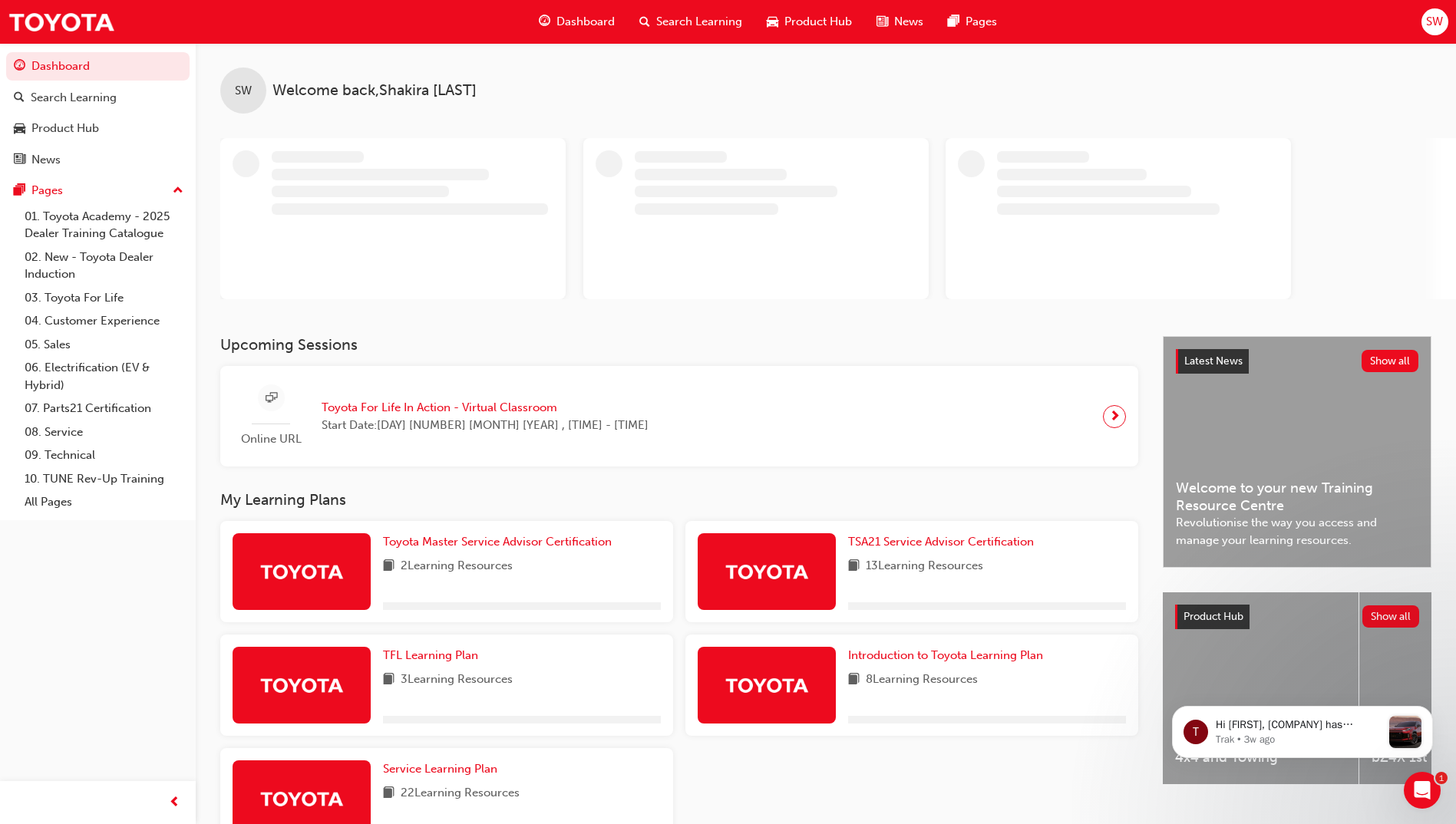 click on "Search Learning" at bounding box center (699, 21) 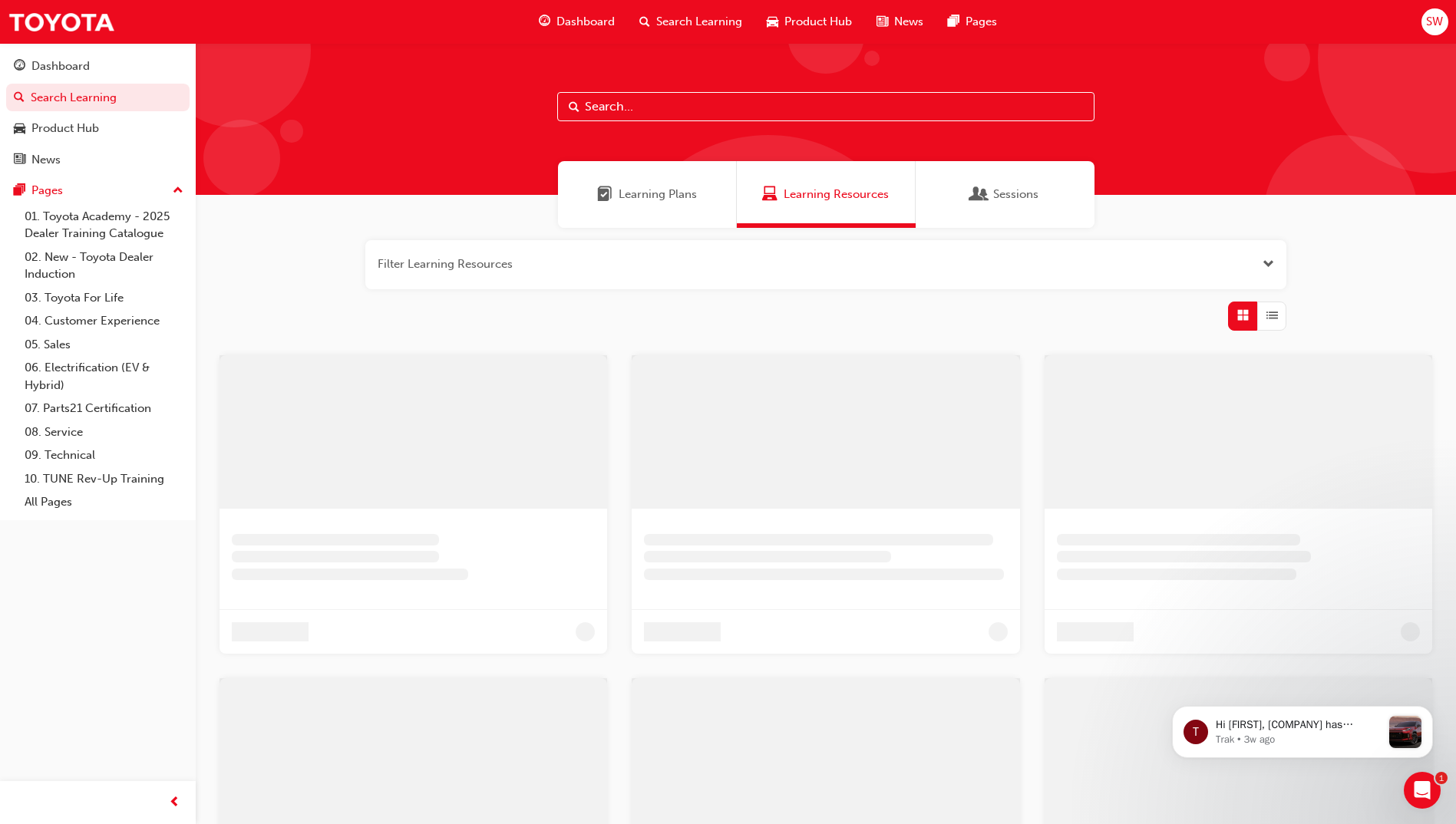 click at bounding box center [826, 107] 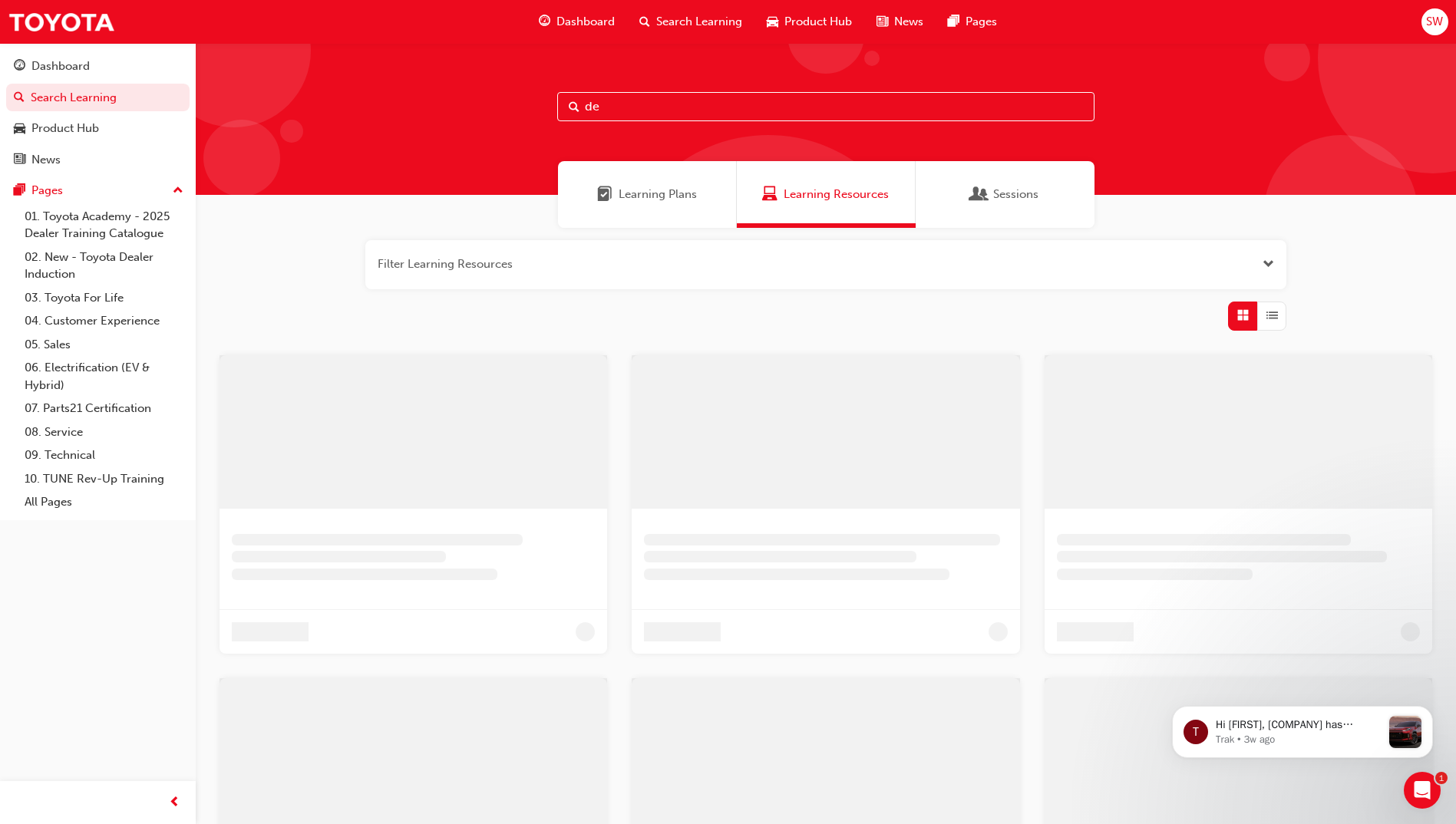 type on "d" 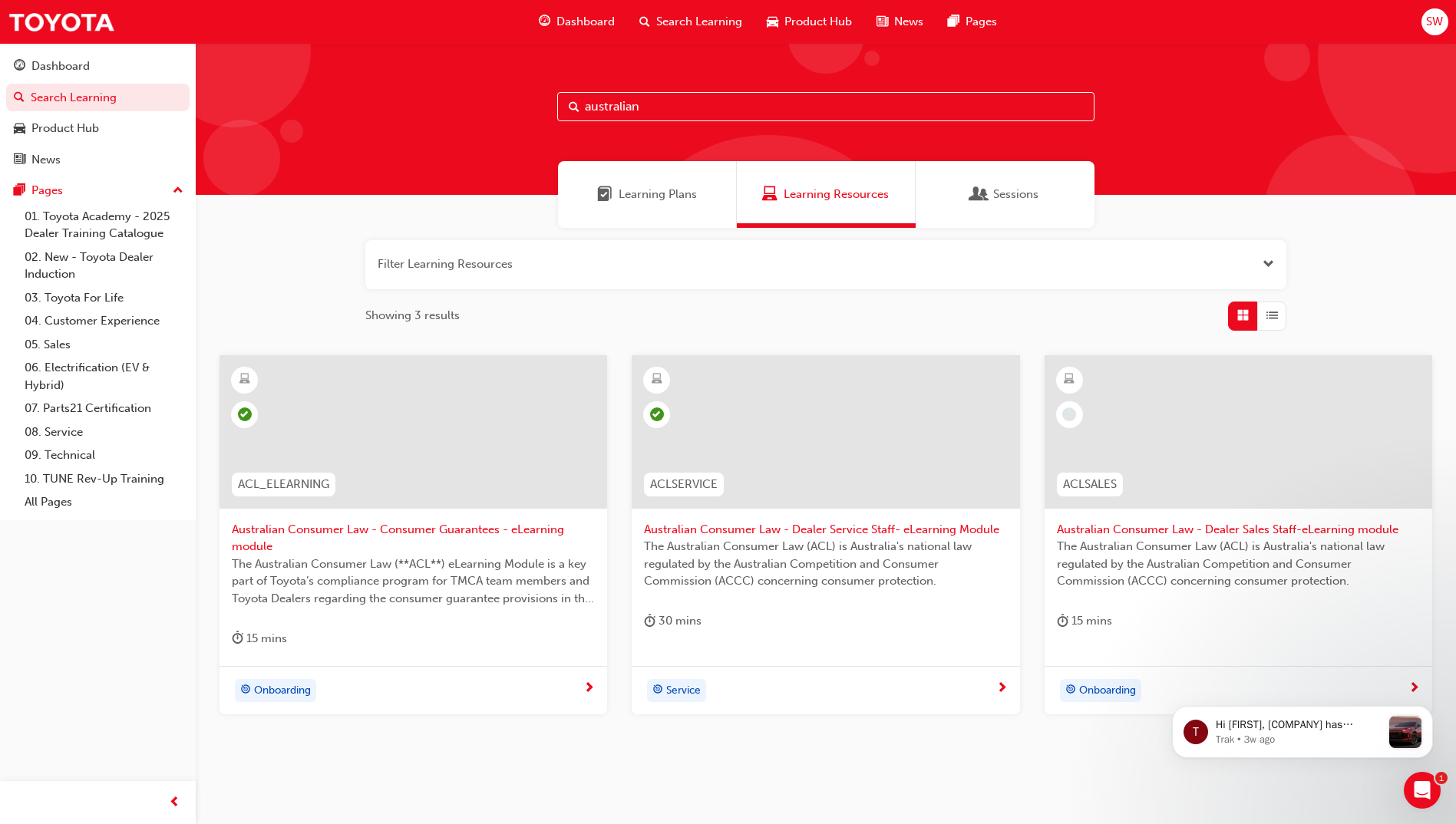 type on "australian" 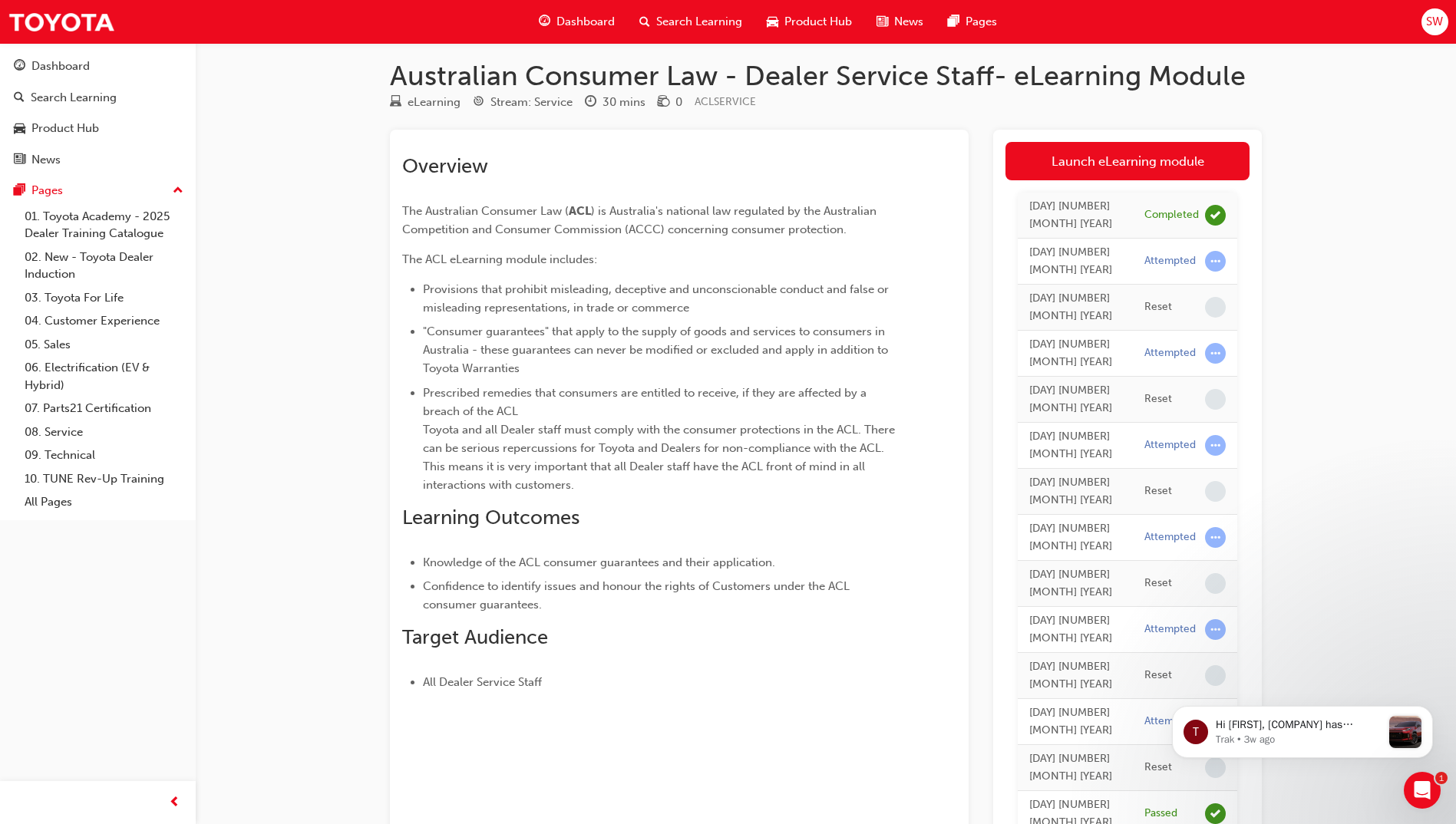 scroll, scrollTop: 0, scrollLeft: 0, axis: both 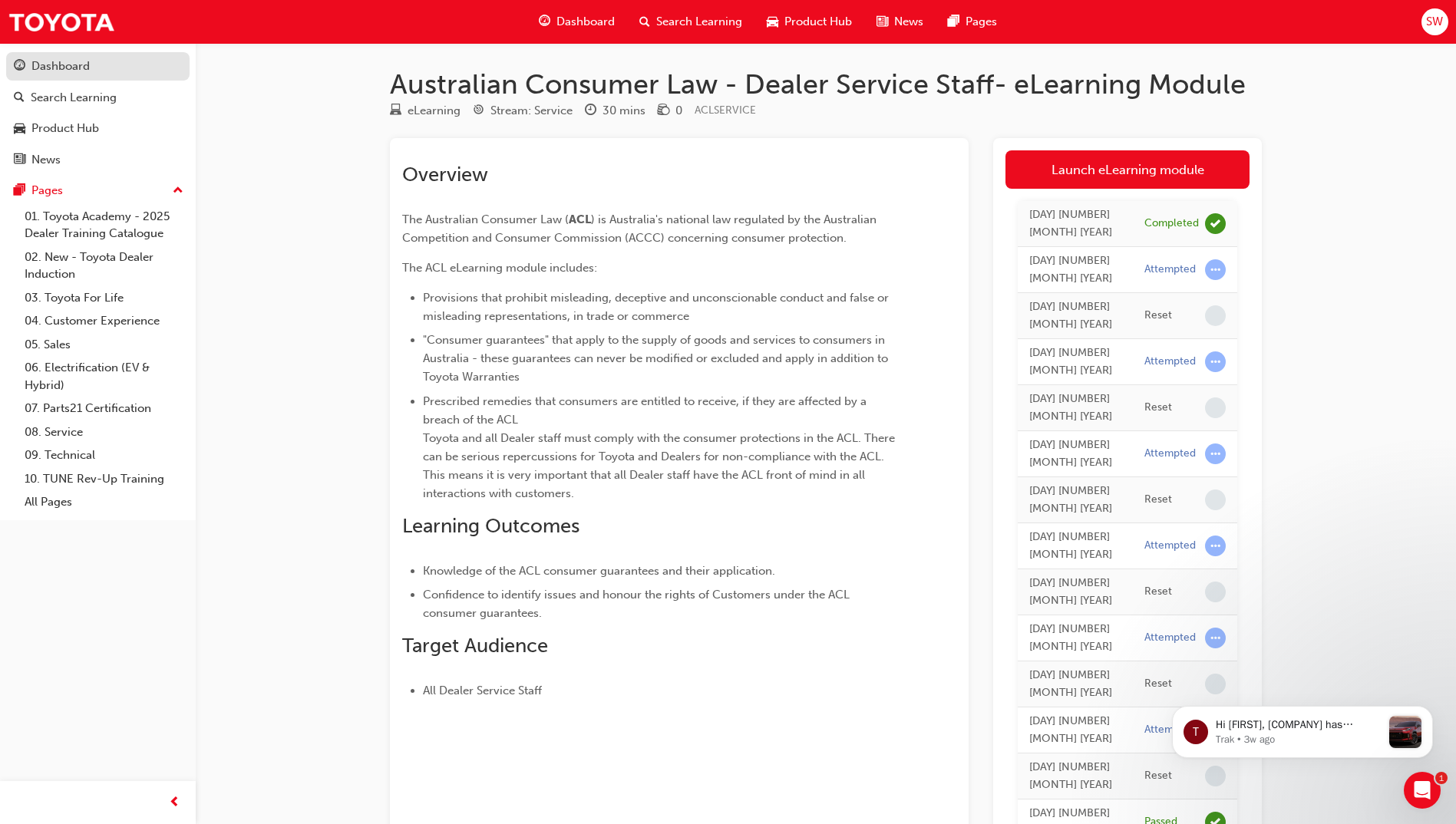 click on "Dashboard" at bounding box center [97, 66] 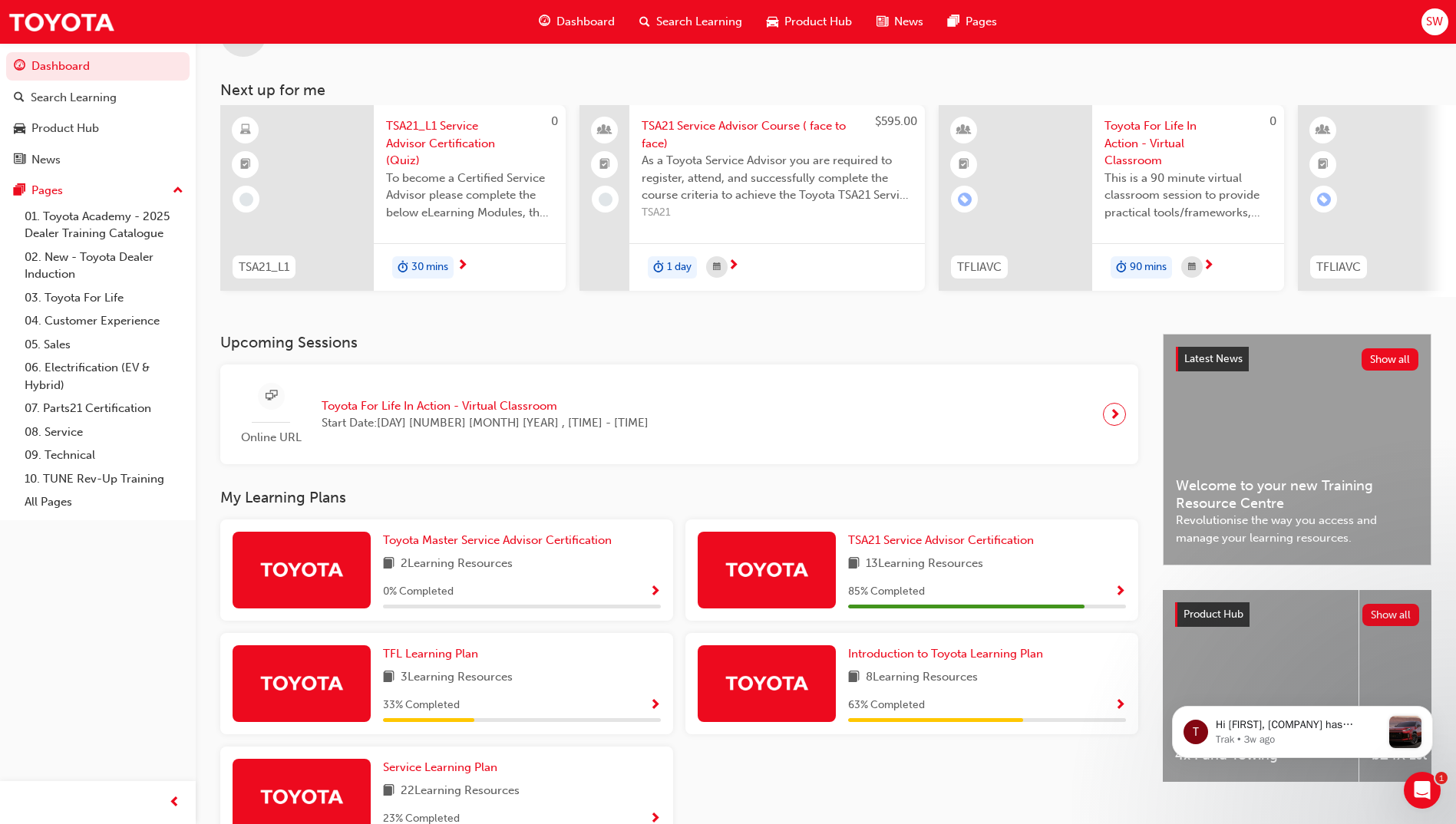 scroll, scrollTop: 162, scrollLeft: 0, axis: vertical 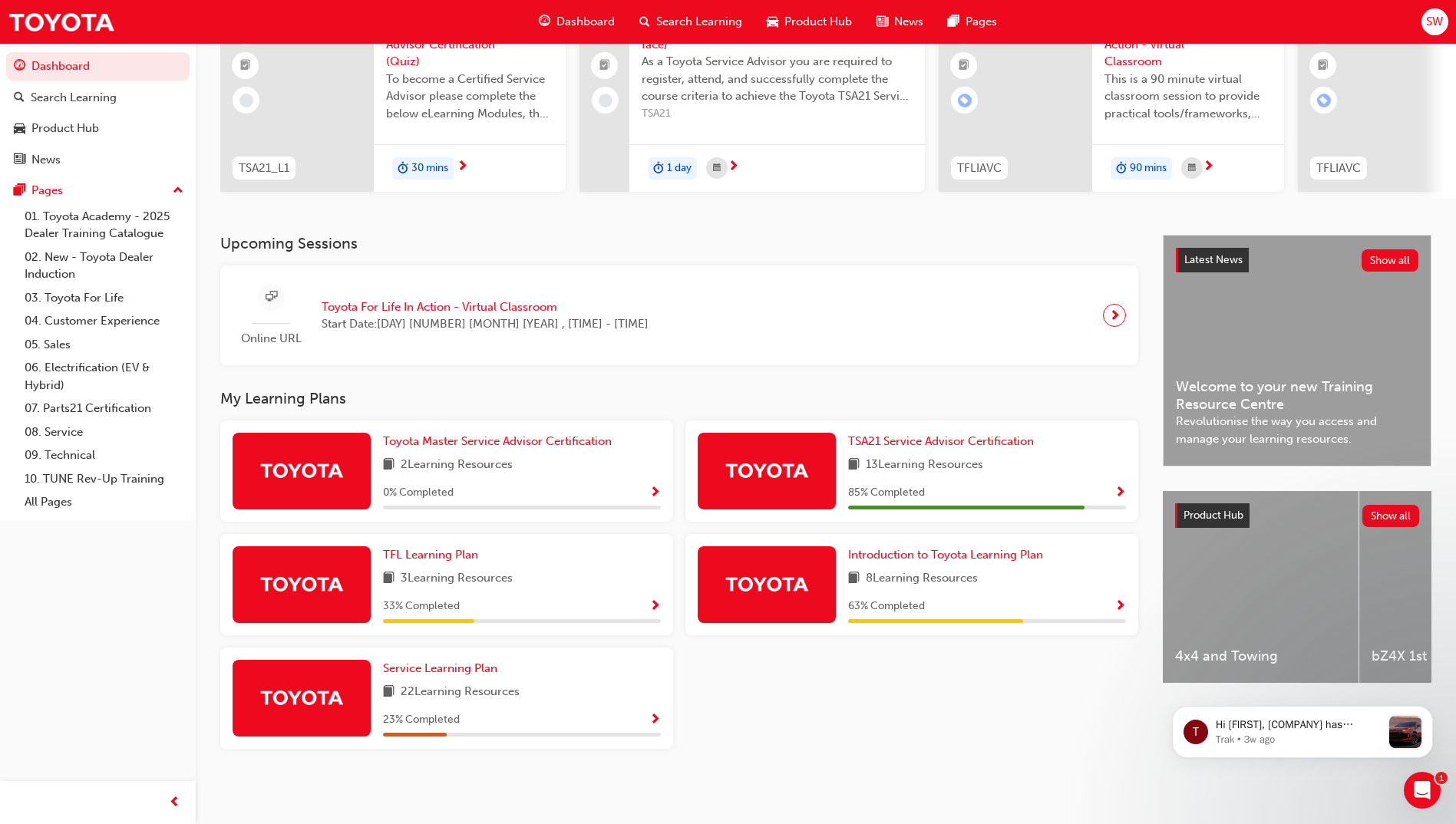 click on "2  Learning Resources" at bounding box center (522, 465) 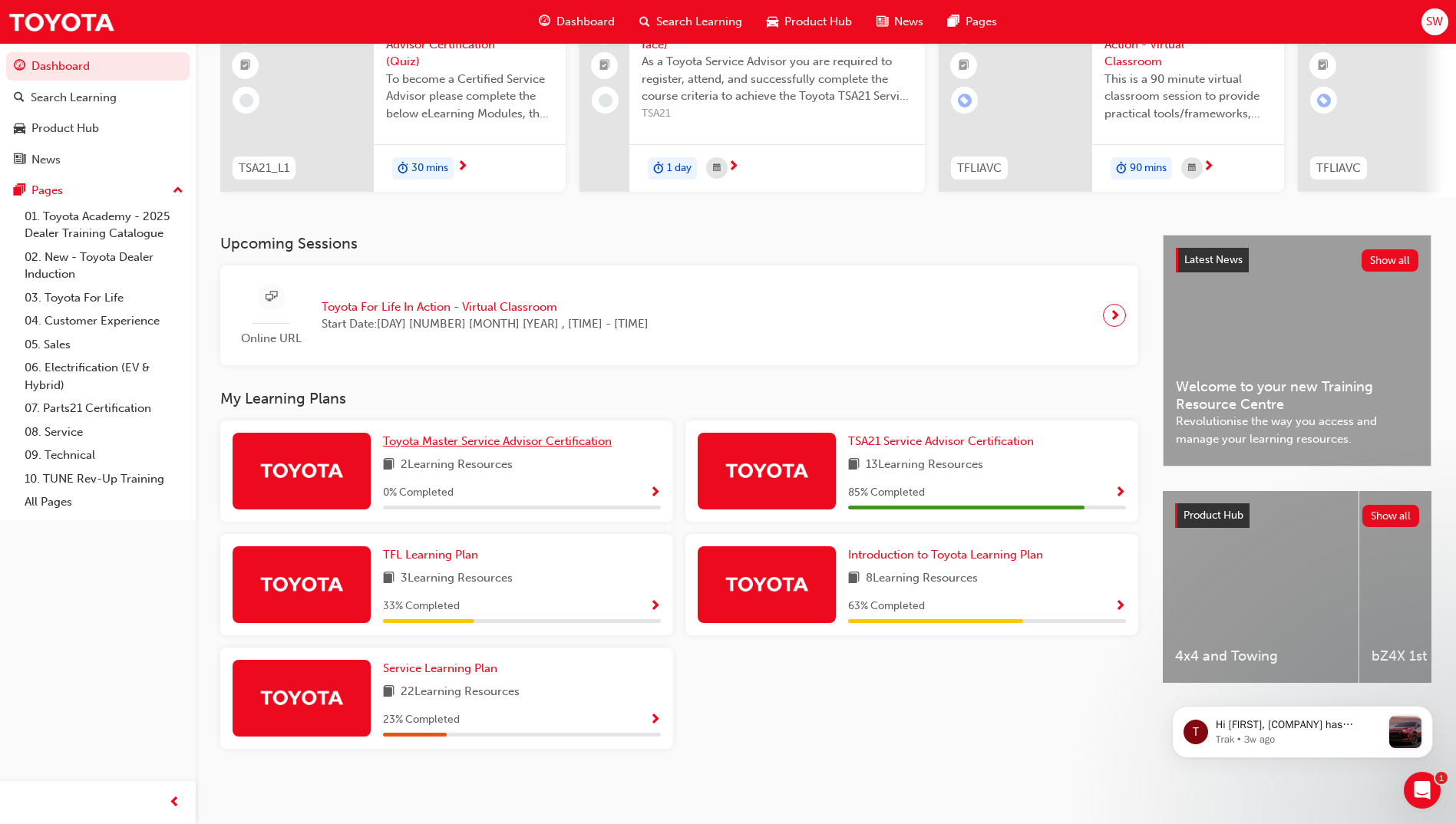click on "Toyota Master Service Advisor Certification" at bounding box center [497, 441] 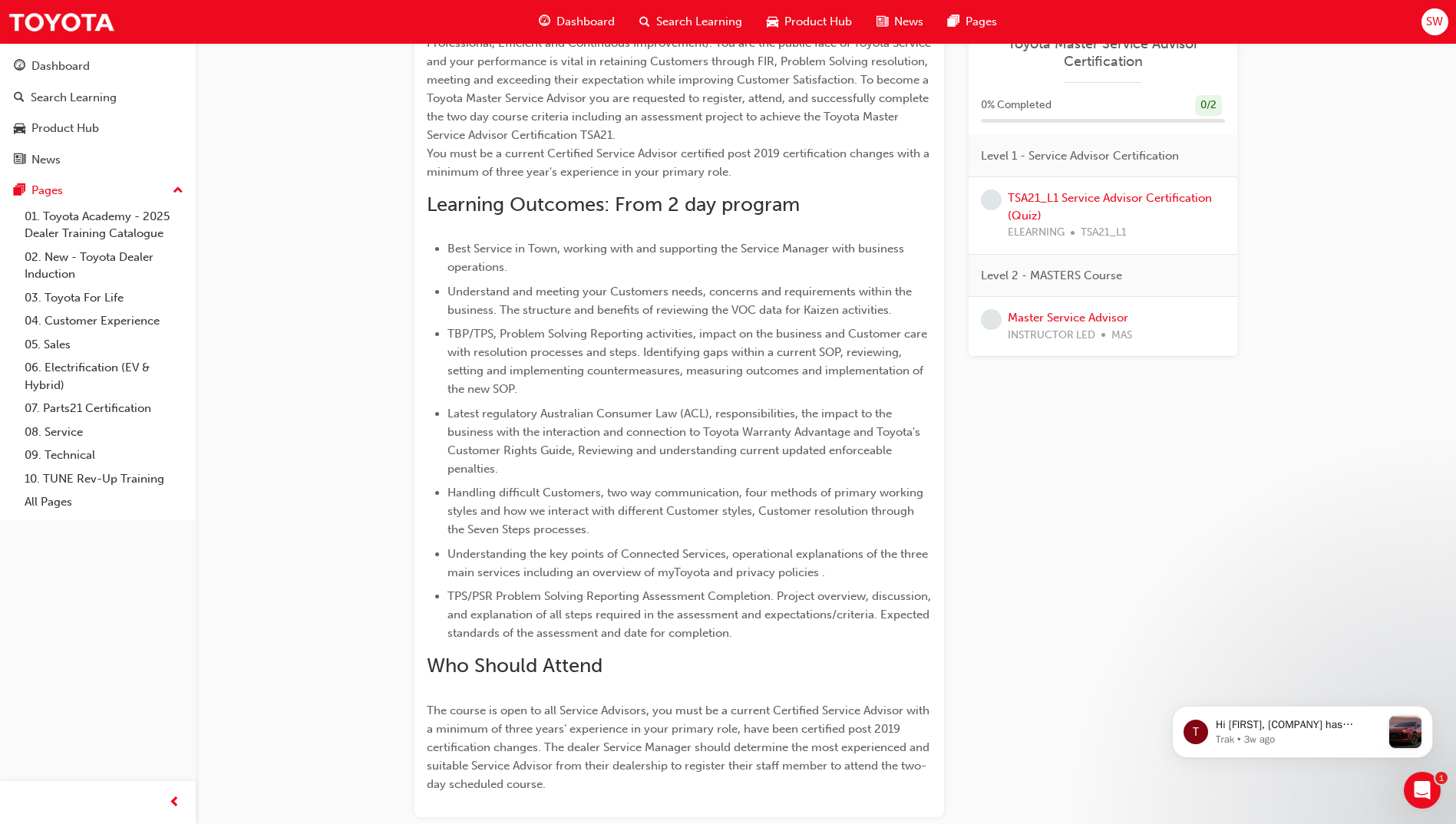 scroll, scrollTop: 512, scrollLeft: 0, axis: vertical 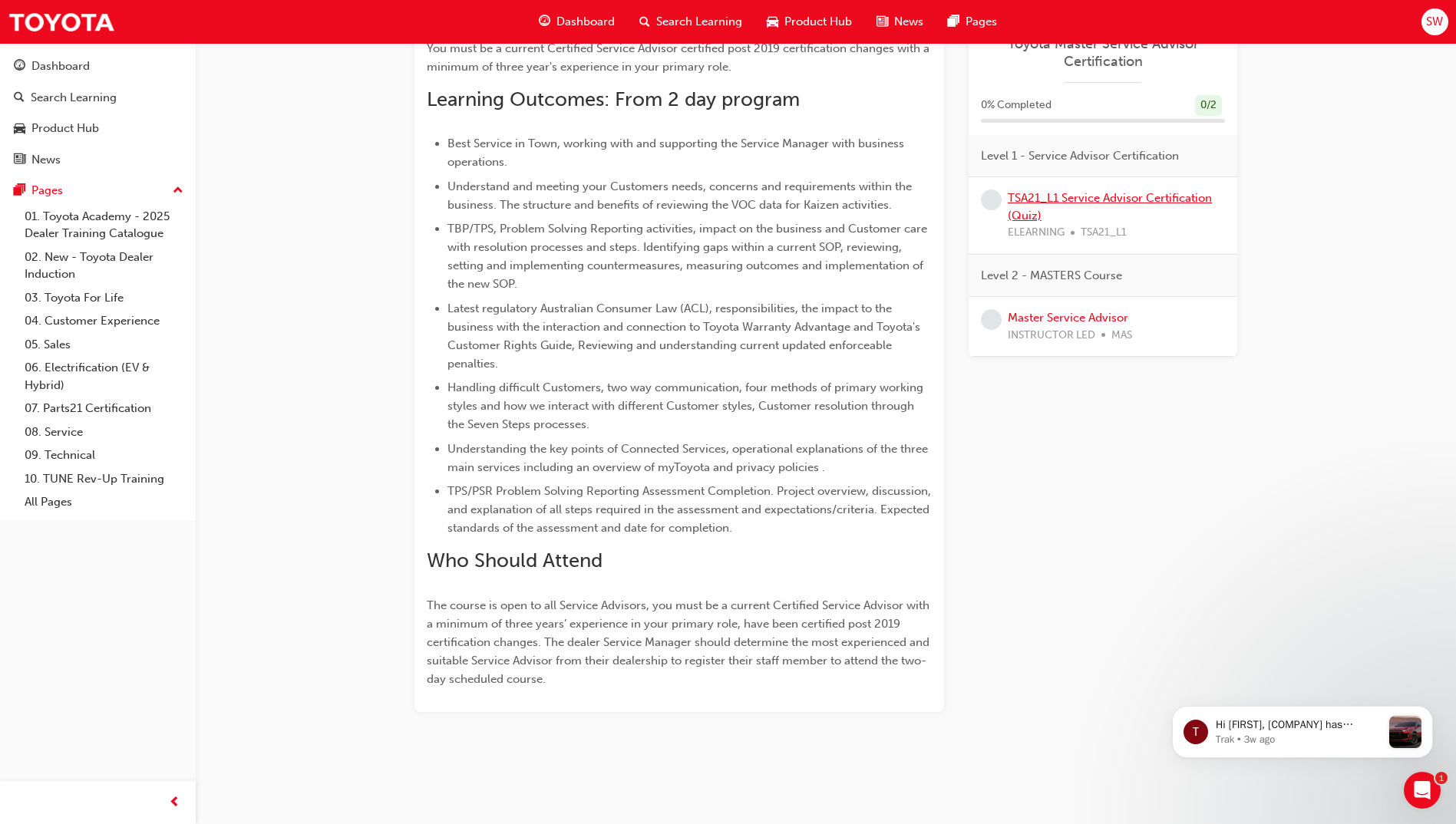 click on "TSA21_L1 Service Advisor Certification (Quiz)" at bounding box center (1110, 206) 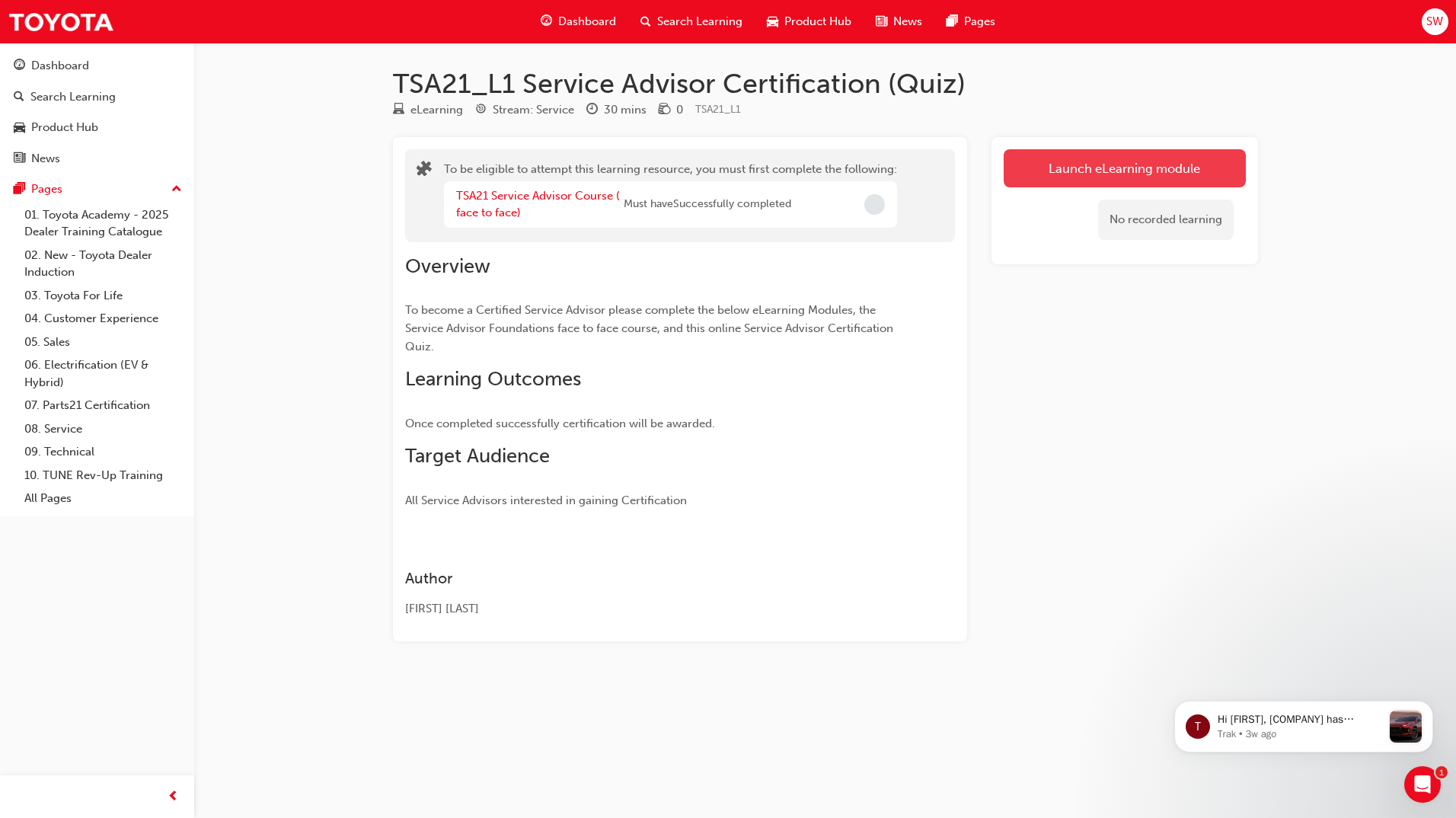 click on "Launch eLearning module" at bounding box center (1125, 168) 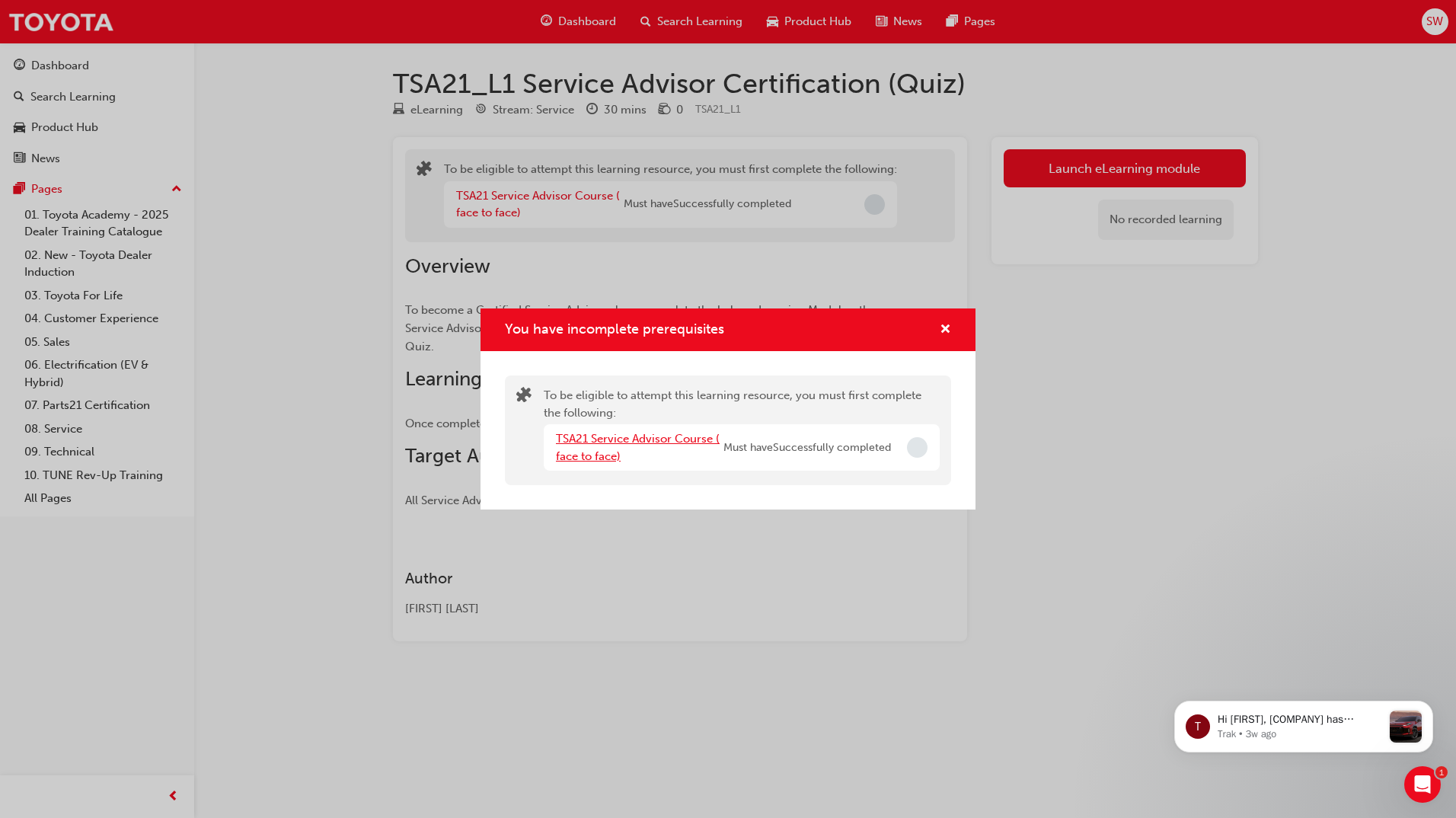 click on "TSA21 Service Advisor Course ( face to face)" at bounding box center (637, 447) 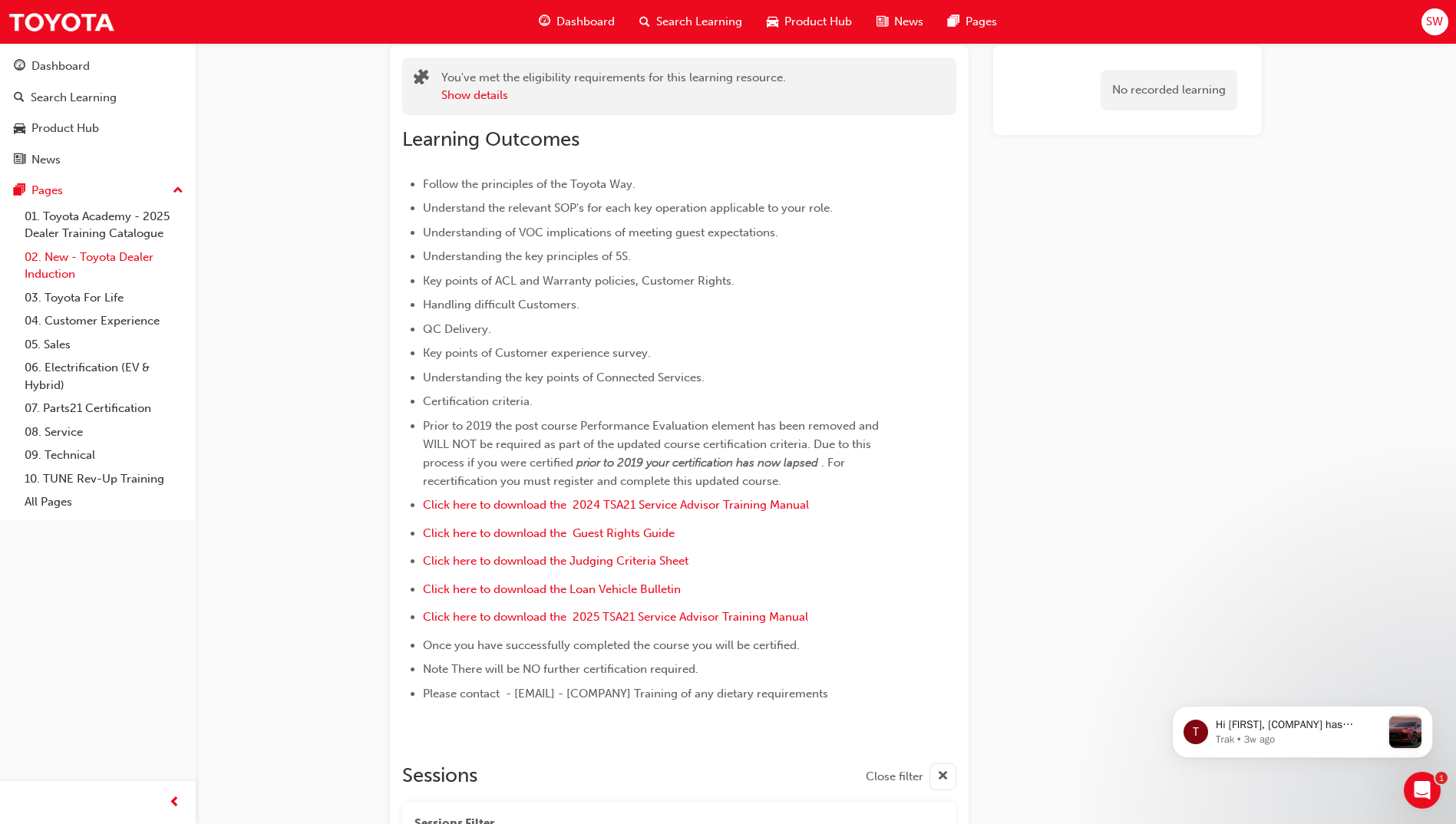 scroll, scrollTop: 0, scrollLeft: 0, axis: both 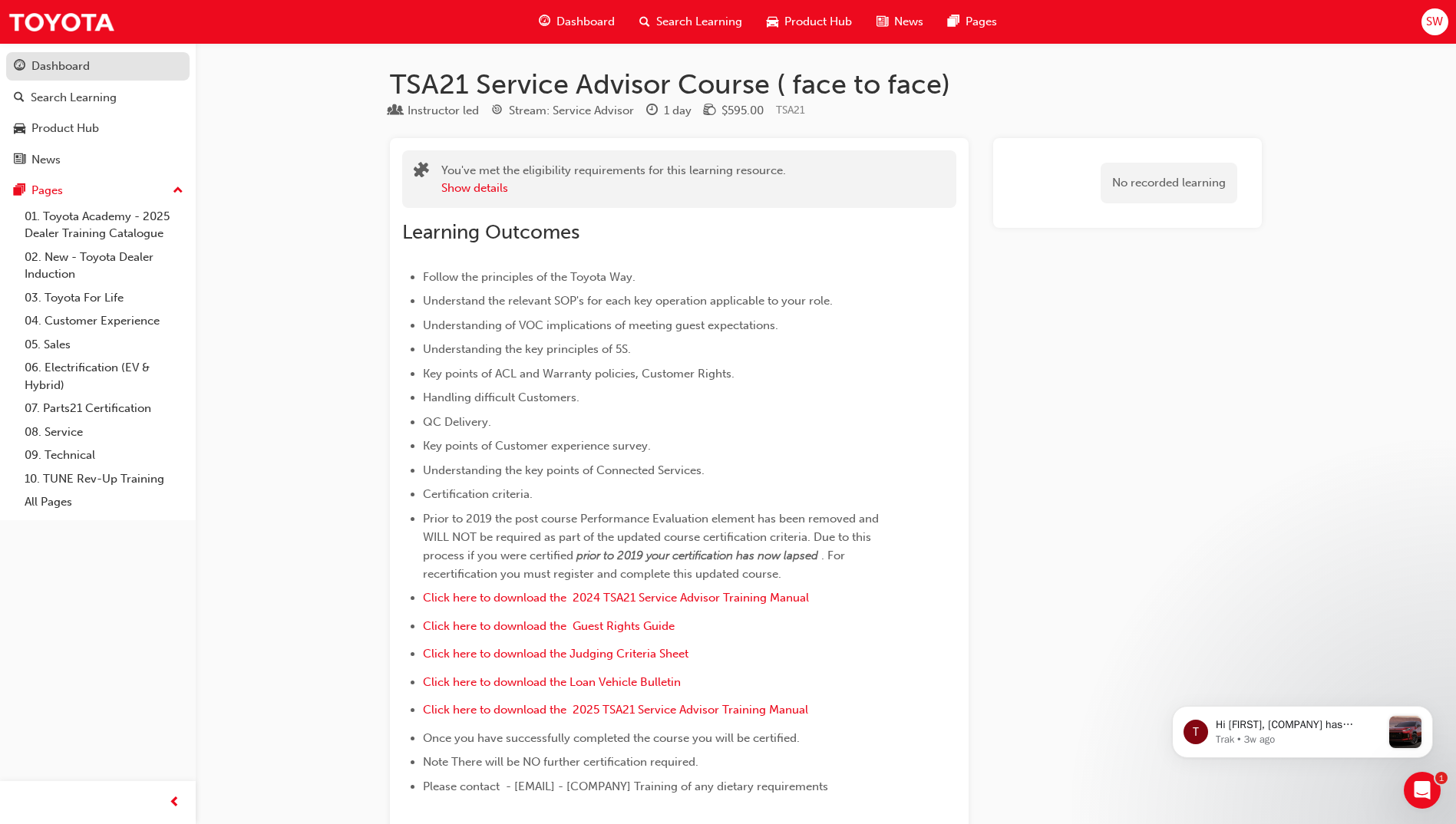 click on "Dashboard" at bounding box center [97, 66] 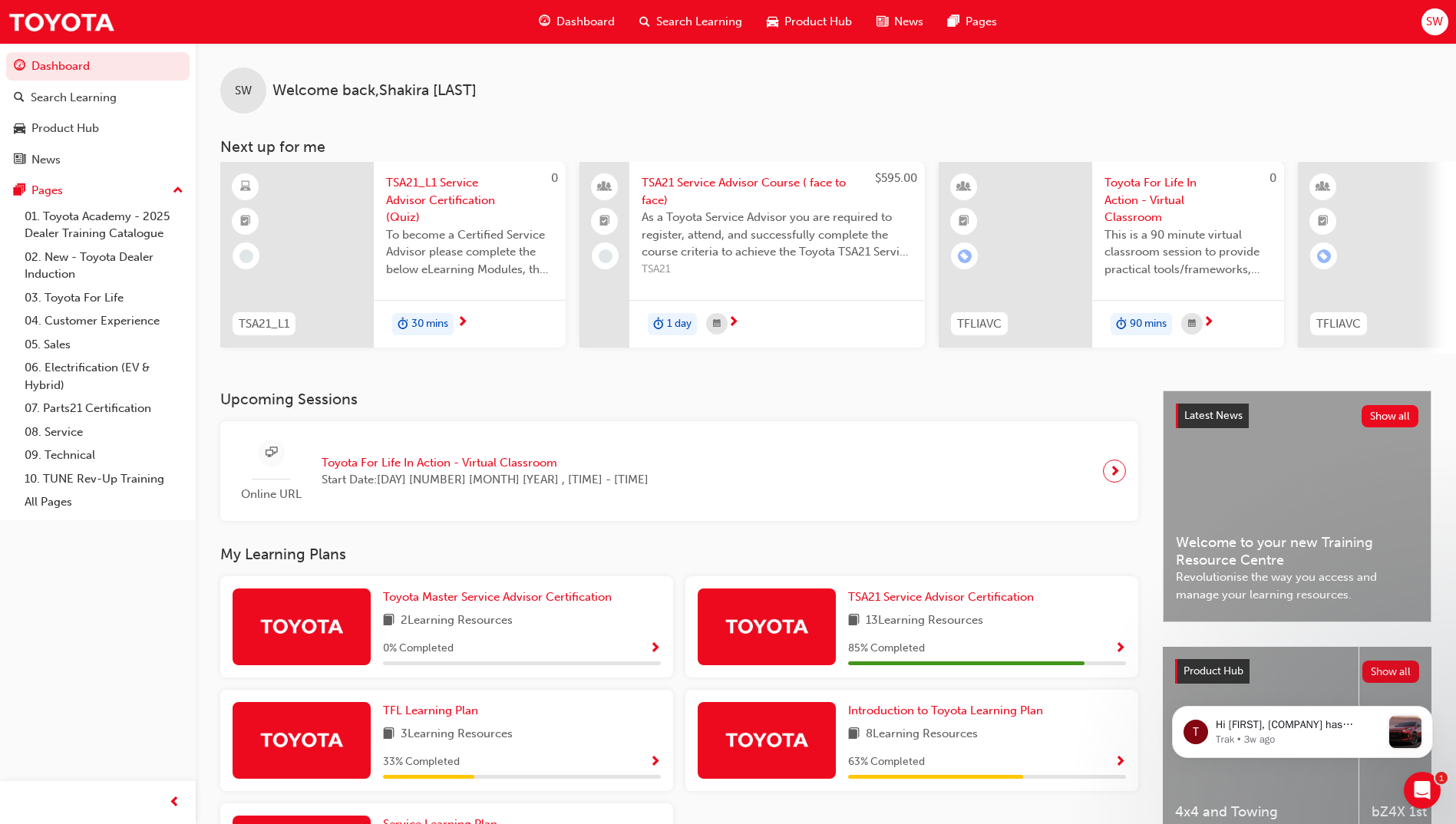 drag, startPoint x: 786, startPoint y: 257, endPoint x: 807, endPoint y: 301, distance: 48.754487 